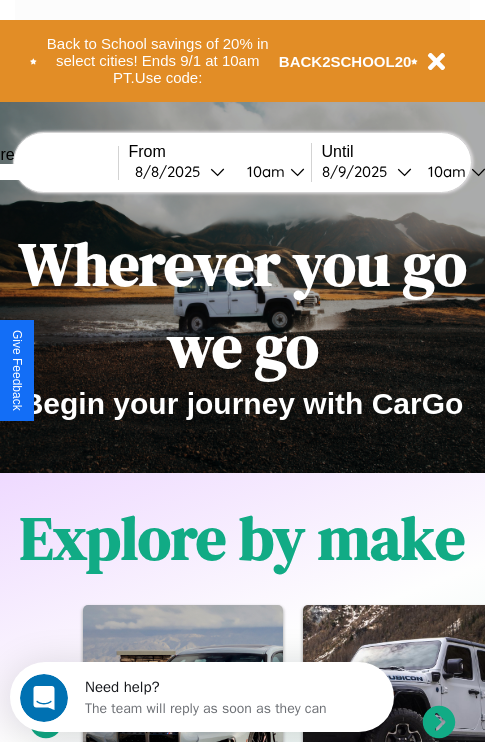 scroll, scrollTop: 0, scrollLeft: 0, axis: both 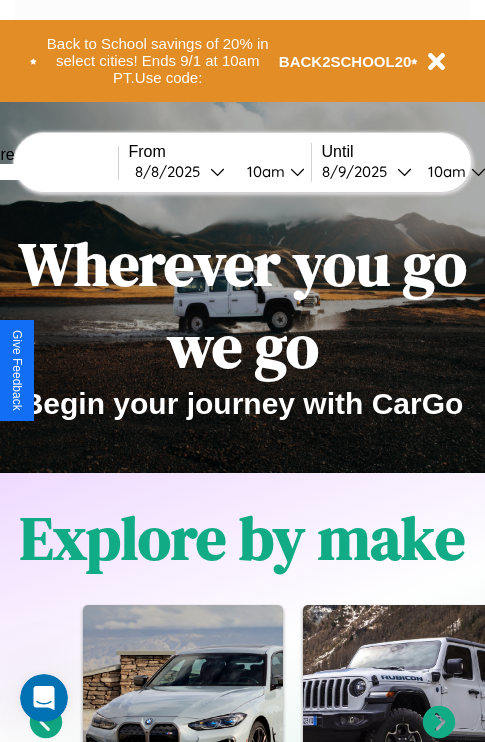 click at bounding box center [43, 172] 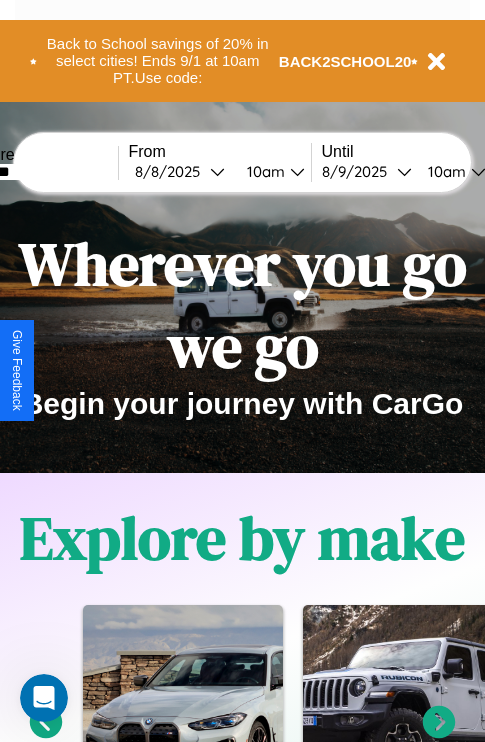 type on "*******" 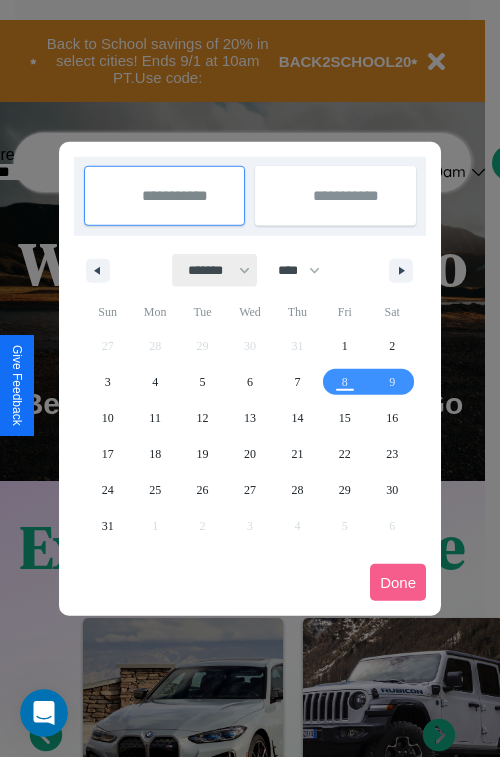 click on "******* ******** ***** ***** *** **** **** ****** ********* ******* ******** ********" at bounding box center (215, 270) 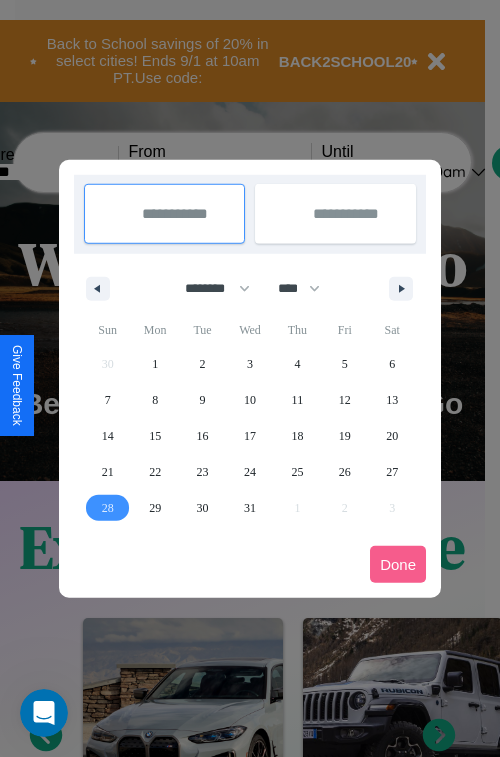 click on "28" at bounding box center (108, 508) 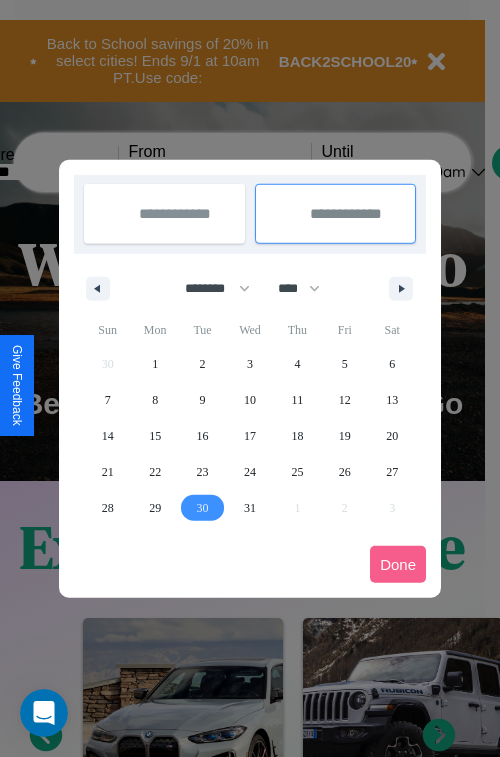 click on "30" at bounding box center (203, 508) 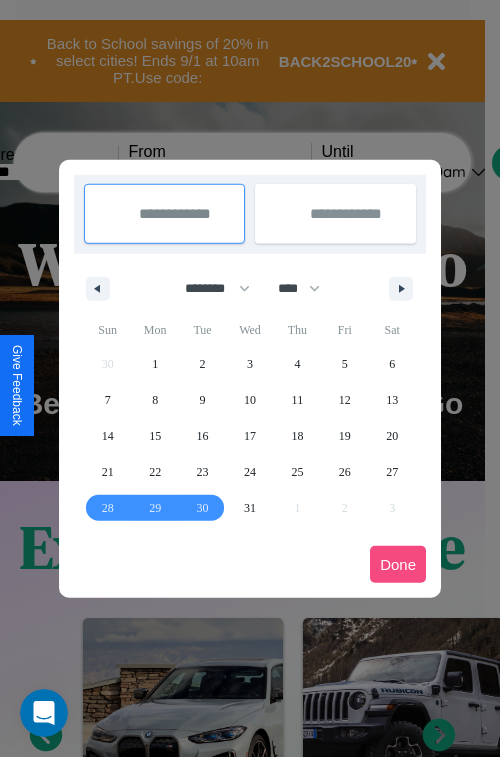 click on "Done" at bounding box center (398, 564) 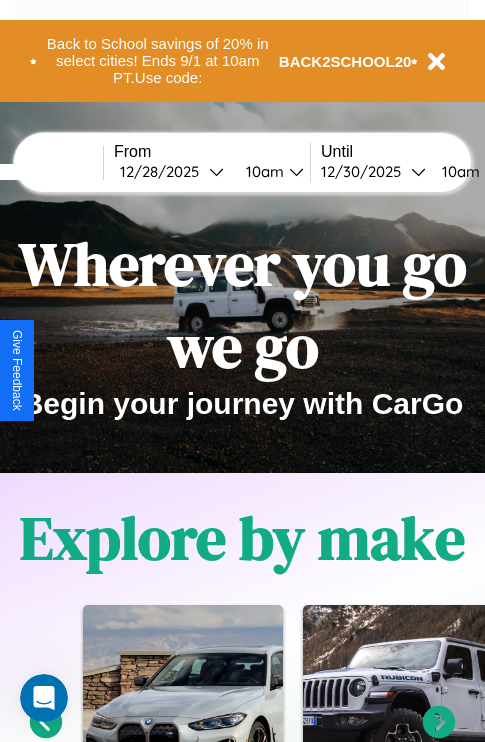 click on "10am" at bounding box center (458, 171) 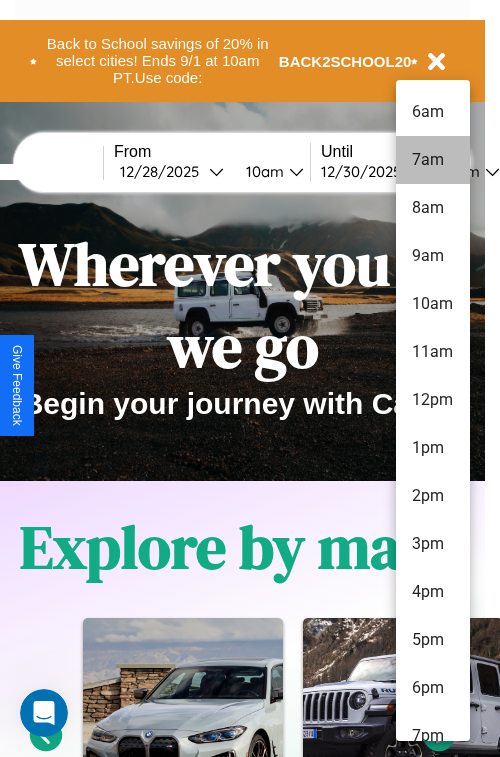 click on "7am" at bounding box center [433, 160] 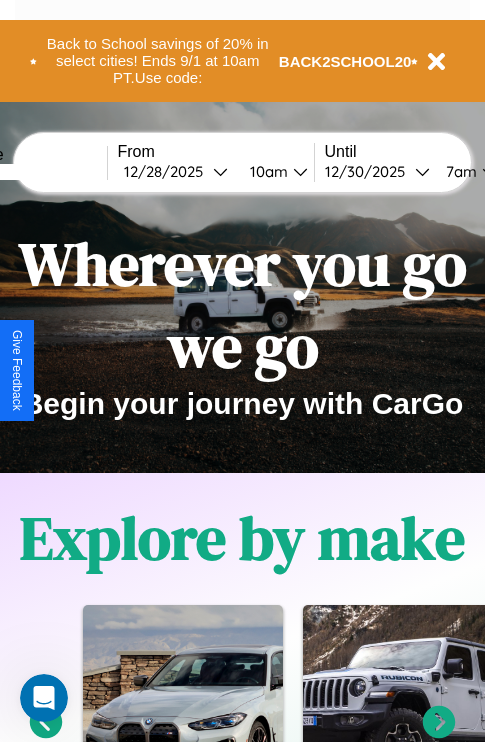 scroll, scrollTop: 0, scrollLeft: 79, axis: horizontal 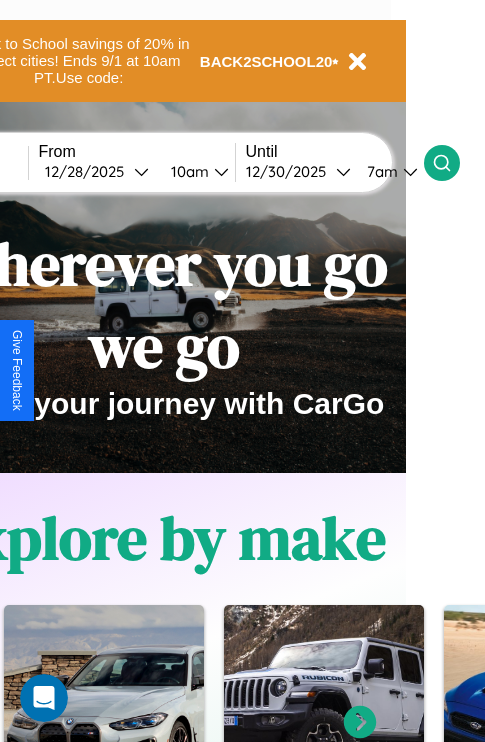 click 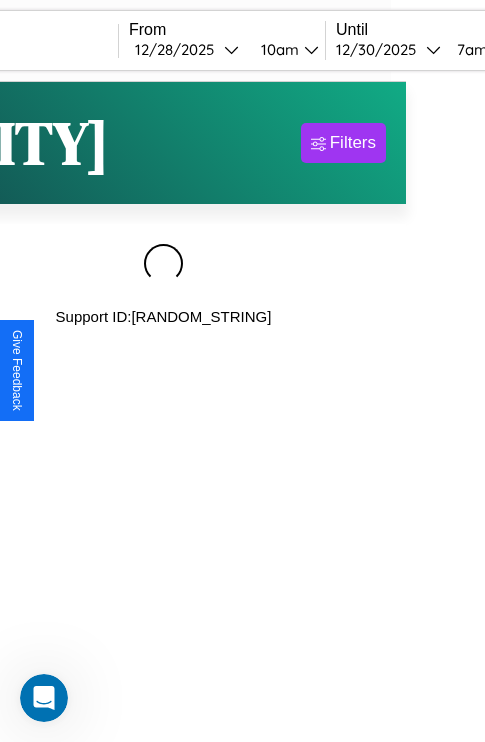 scroll, scrollTop: 0, scrollLeft: 0, axis: both 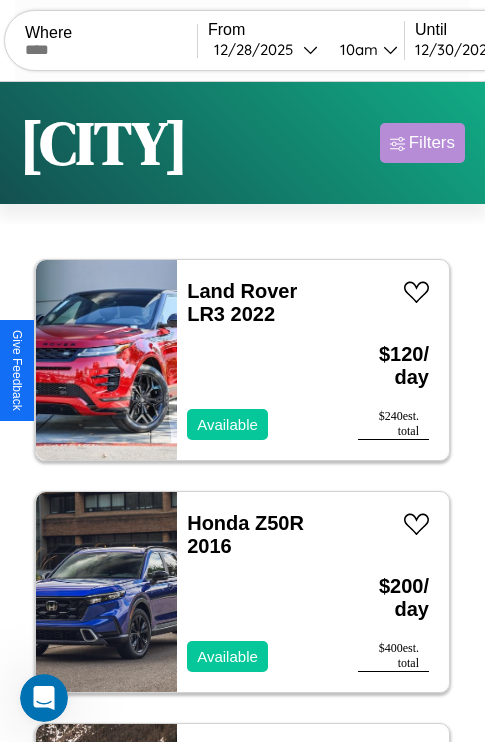 click on "Filters" at bounding box center [432, 143] 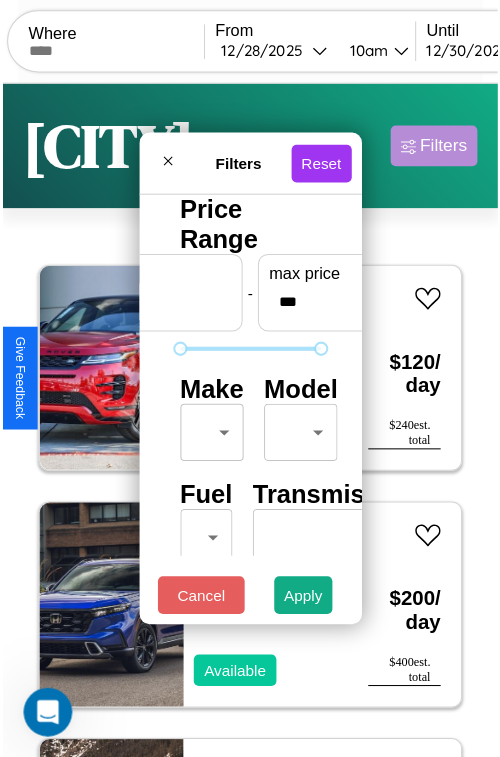 scroll, scrollTop: 59, scrollLeft: 0, axis: vertical 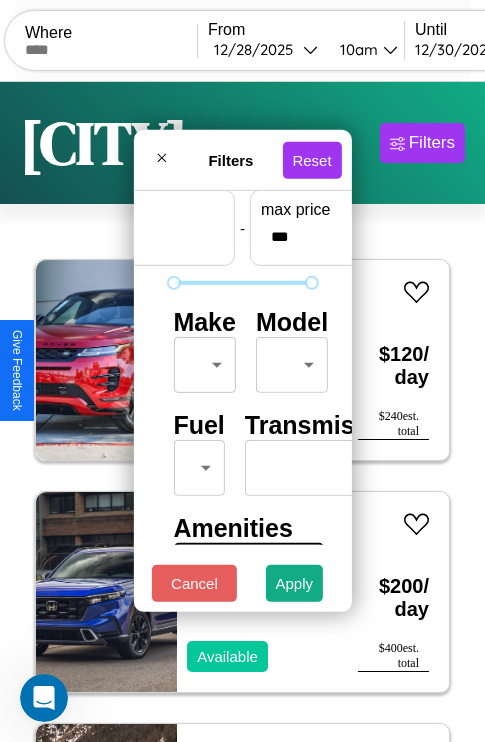 click on "CarGo Where From [MONTH] / [DAY] / [YEAR] [TIME] Until [MONTH] / [DAY] / [YEAR] [TIME] Become a Host Login Sign Up [CITY] Filters 50 cars in this area These cars can be picked up in this city. Land Rover LR3 2022 Available $ 120 / day $ 240 est. total Honda Z50R 2016 Available $ 200 / day $ 400 est. total Jeep Patriot 2022 Available $ 130 / day $ 260 est. total Chevrolet Geo Sprint 2014 Unavailable $ 50 / day $ 100 est. total GMC WIS 2018 Available $ 110 / day $ 220 est. total Lincoln LS 2019 Available $ 60 / day $ 120 est. total Chrysler Grand Caravan 2024 Unavailable $ 90 / day $ 180 est. total Maserati Spyder 2022 Available $ 90 / day $ 180 est. total Hyundai Pony 2020 Available $ 120 / day $ 240 est. total Volvo S60 Cross Country 2018 Available $ 90 / day $ 180 est. total Audi 100 2019 Available $ 130 / day $ 260 est. total Volvo B12B 2024 Available $ 150 / day $ 300 est. total Hummer H3 2014 Available $ 160 / day $ 320 est. total Honda CRF450L $" at bounding box center [242, 412] 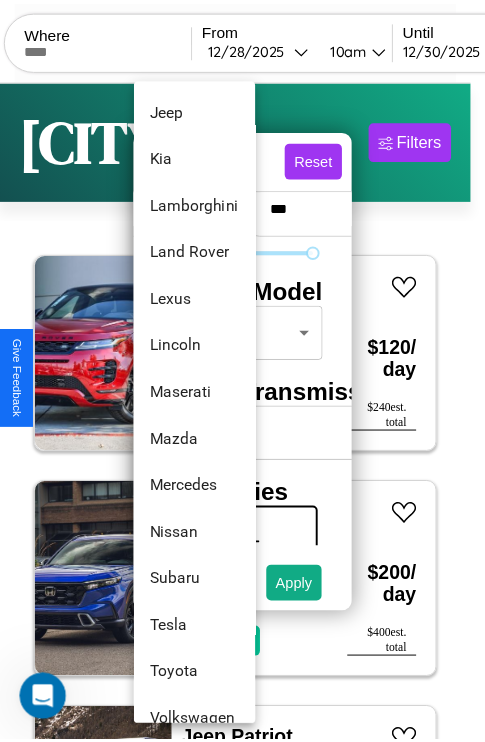 scroll, scrollTop: 1046, scrollLeft: 0, axis: vertical 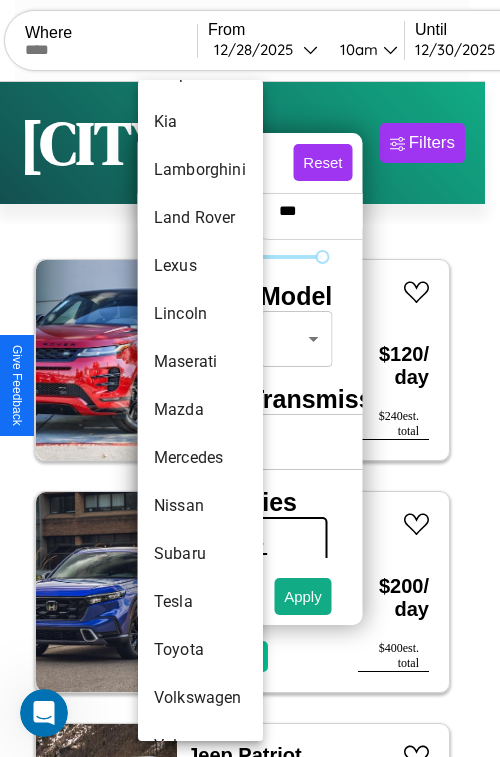 click on "Mazda" at bounding box center (200, 410) 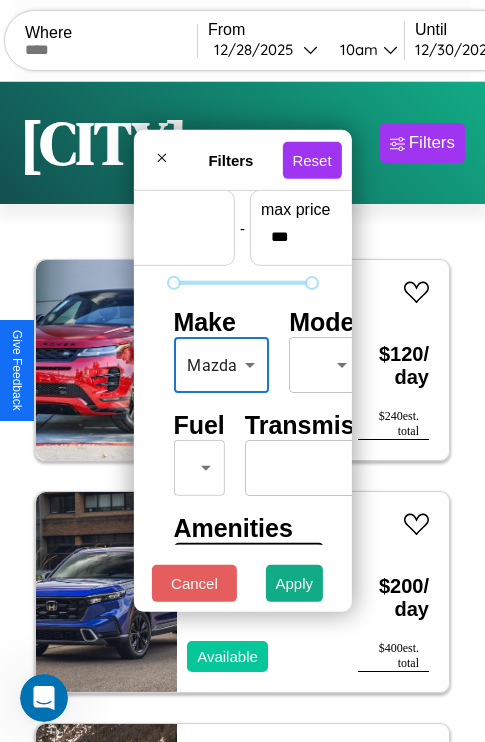 scroll, scrollTop: 162, scrollLeft: 0, axis: vertical 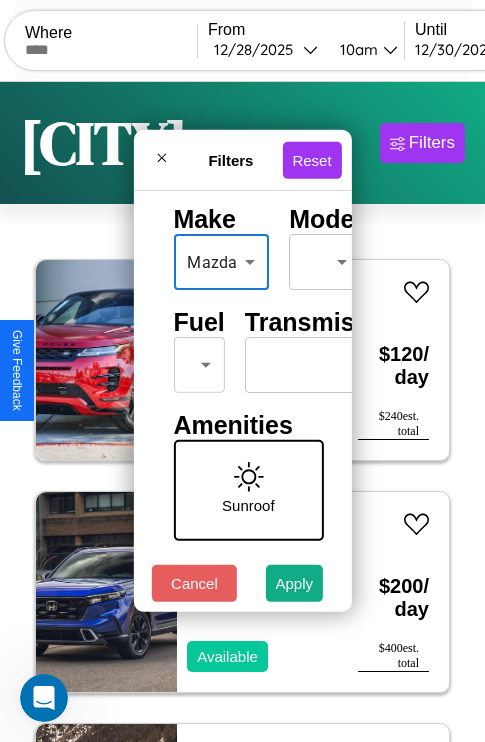 click on "CarGo Where From [MONTH] / [DAY] / [YEAR] [TIME] Until [MONTH] / [DAY] / [YEAR] [TIME] Become a Host Login Sign Up [CITY] Filters 50 cars in this area These cars can be picked up in this city. Land Rover LR3 2022 Available $ 120 / day $ 240 est. total Honda Z50R 2016 Available $ 200 / day $ 400 est. total Jeep Patriot 2022 Available $ 130 / day $ 260 est. total Chevrolet Geo Sprint 2014 Unavailable $ 50 / day $ 100 est. total GMC WIS 2018 Available $ 110 / day $ 220 est. total Lincoln LS 2019 Available $ 60 / day $ 120 est. total Chrysler Grand Caravan 2024 Unavailable $ 90 / day $ 180 est. total Maserati Spyder 2022 Available $ 90 / day $ 180 est. total Hyundai Pony 2020 Available $ 120 / day $ 240 est. total Volvo S60 Cross Country 2018 Available $ 90 / day $ 180 est. total Audi 100 2019 Available $ 130 / day $ 260 est. total Volvo B12B 2024 Available $ 150 / day $ 300 est. total Hummer H3 2014 Available $ 160 / day $ 320 est. total Honda CRF450L $" at bounding box center [242, 412] 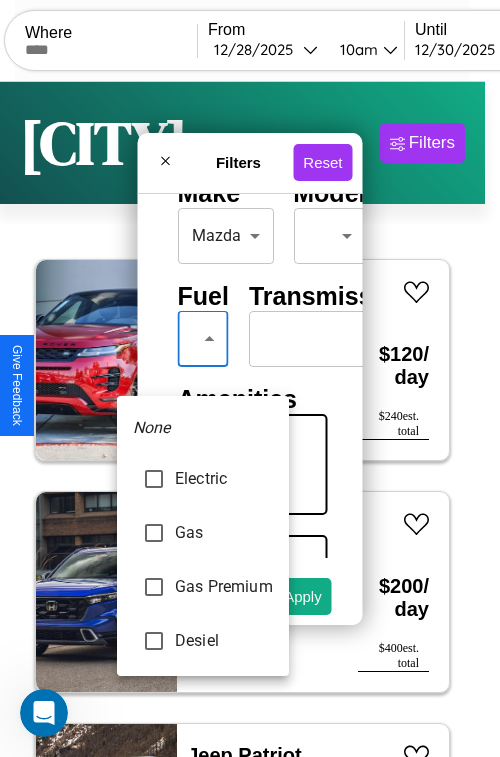type on "********" 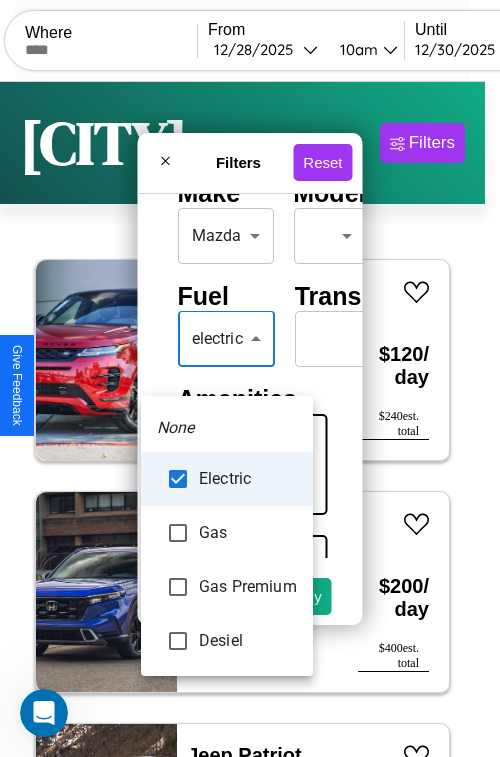 click at bounding box center [250, 378] 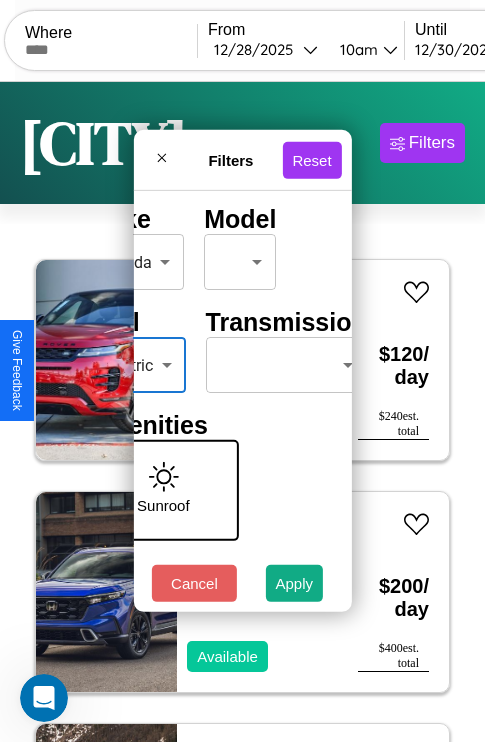 scroll, scrollTop: 162, scrollLeft: 111, axis: both 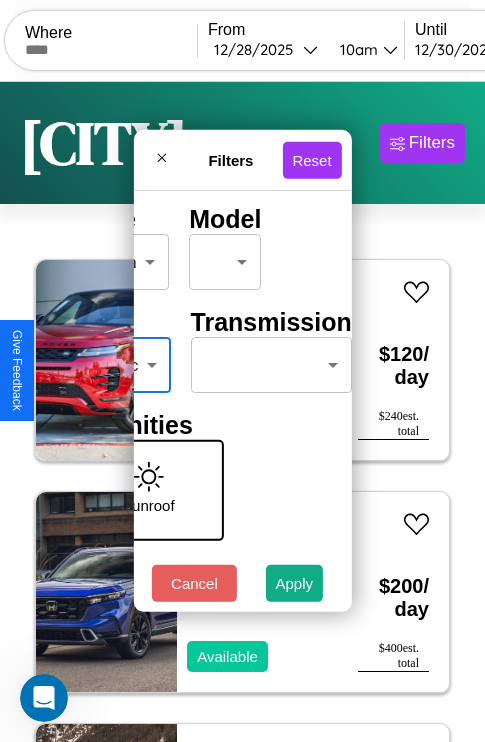 click on "CarGo Where From [MONTH] / [DAY] / [YEAR] [TIME] Until [MONTH] / [DAY] / [YEAR] [TIME] Become a Host Login Sign Up [CITY] Filters 50 cars in this area These cars can be picked up in this city. Land Rover LR3 2022 Available $ 120 / day $ 240 est. total Honda Z50R 2016 Available $ 200 / day $ 400 est. total Jeep Patriot 2022 Available $ 130 / day $ 260 est. total Chevrolet Geo Sprint 2014 Unavailable $ 50 / day $ 100 est. total GMC WIS 2018 Available $ 110 / day $ 220 est. total Lincoln LS 2019 Available $ 60 / day $ 120 est. total Chrysler Grand Caravan 2024 Unavailable $ 90 / day $ 180 est. total Maserati Spyder 2022 Available $ 90 / day $ 180 est. total Hyundai Pony 2020 Available $ 120 / day $ 240 est. total Volvo S60 Cross Country 2018 Available $ 90 / day $ 180 est. total Audi 100 2019 Available $ 130 / day $ 260 est. total Volvo B12B 2024 Available $ 150 / day $ 300 est. total Hummer H3 2014 Available $ 160 / day $ 320 est. total Honda CRF450L $" at bounding box center (242, 412) 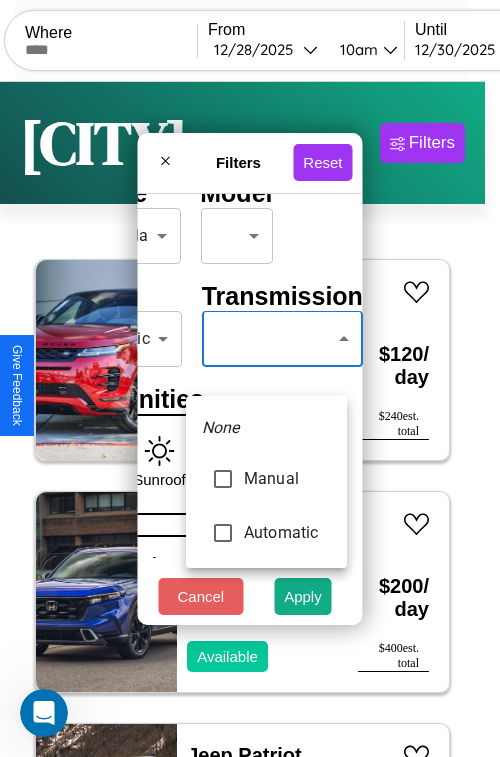 type on "*********" 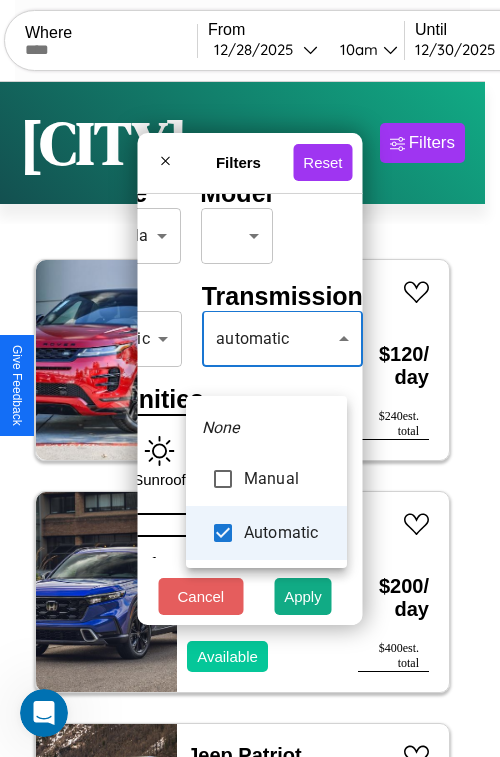 click at bounding box center [250, 378] 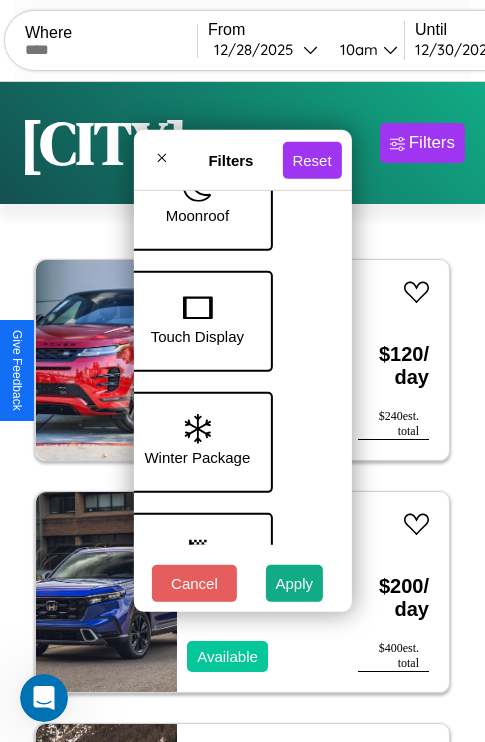 scroll, scrollTop: 651, scrollLeft: 40, axis: both 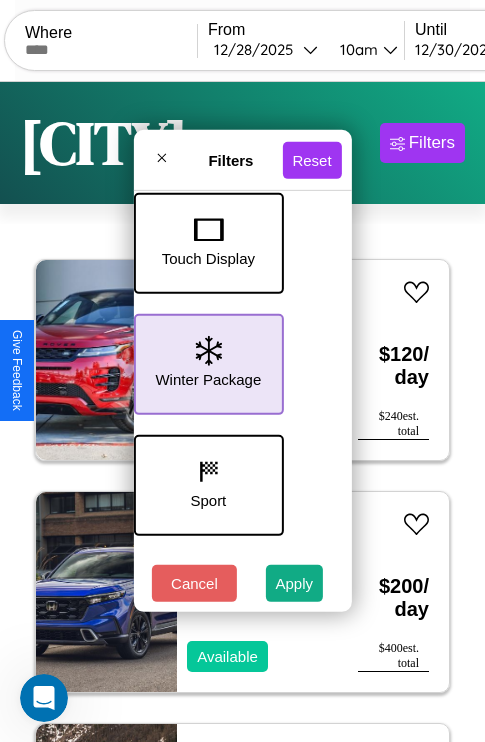 click 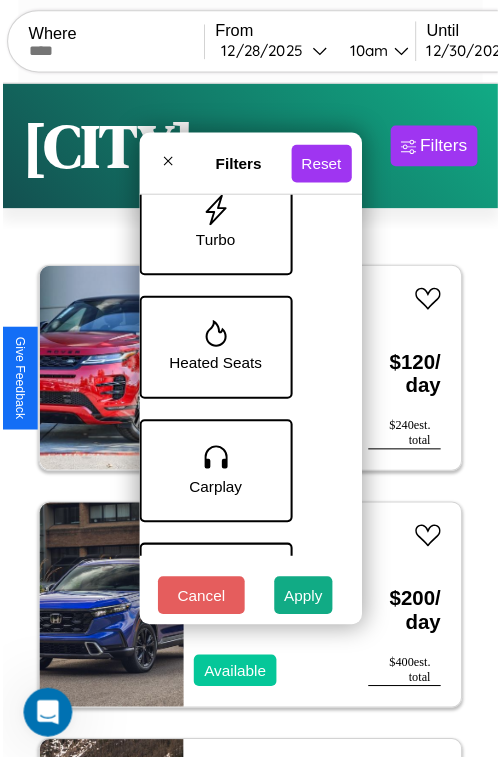 scroll, scrollTop: 1374, scrollLeft: 40, axis: both 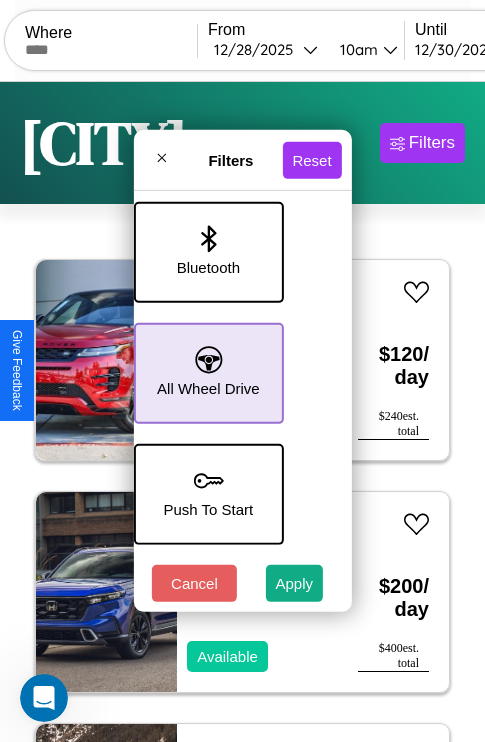 click 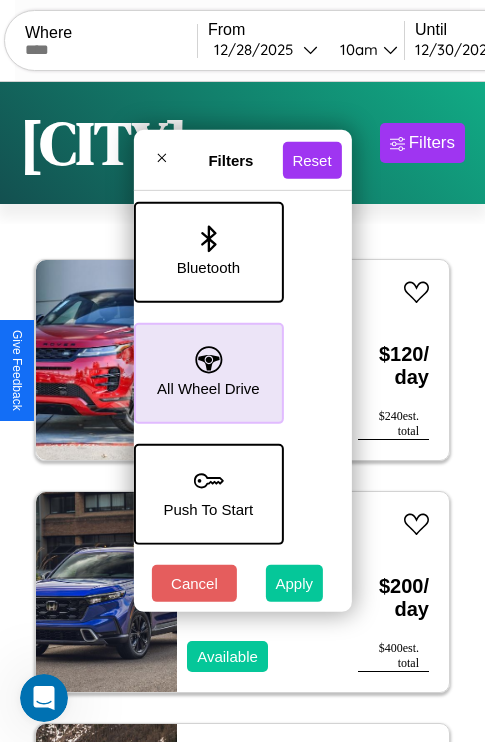click on "Apply" at bounding box center [295, 583] 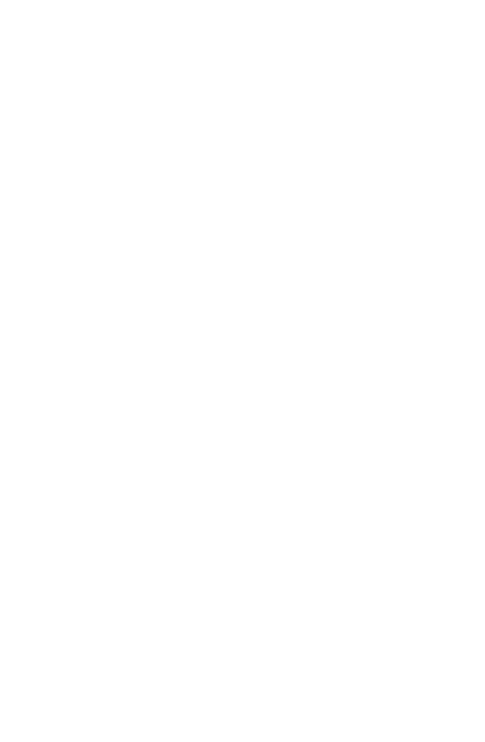 scroll, scrollTop: 0, scrollLeft: 0, axis: both 